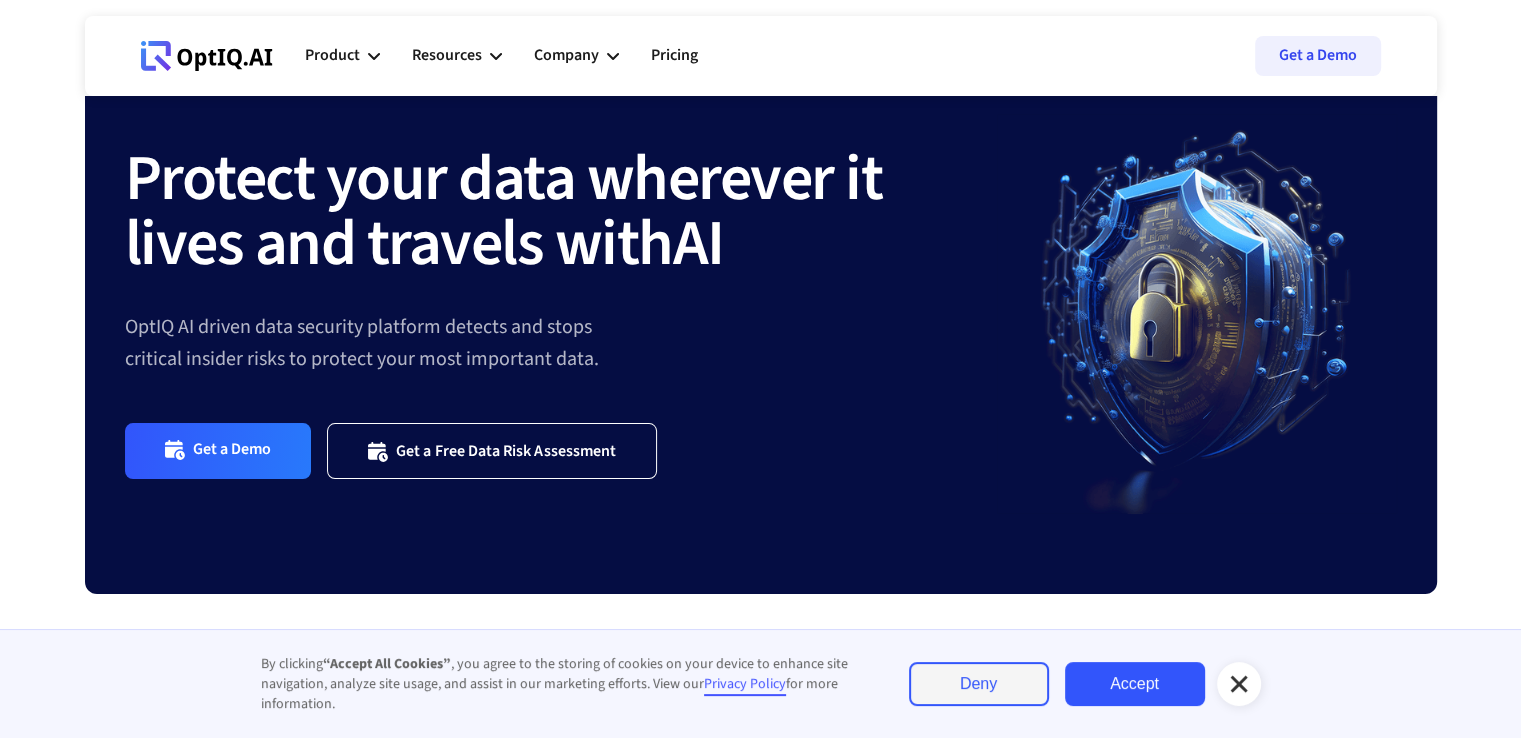 scroll, scrollTop: 107, scrollLeft: 0, axis: vertical 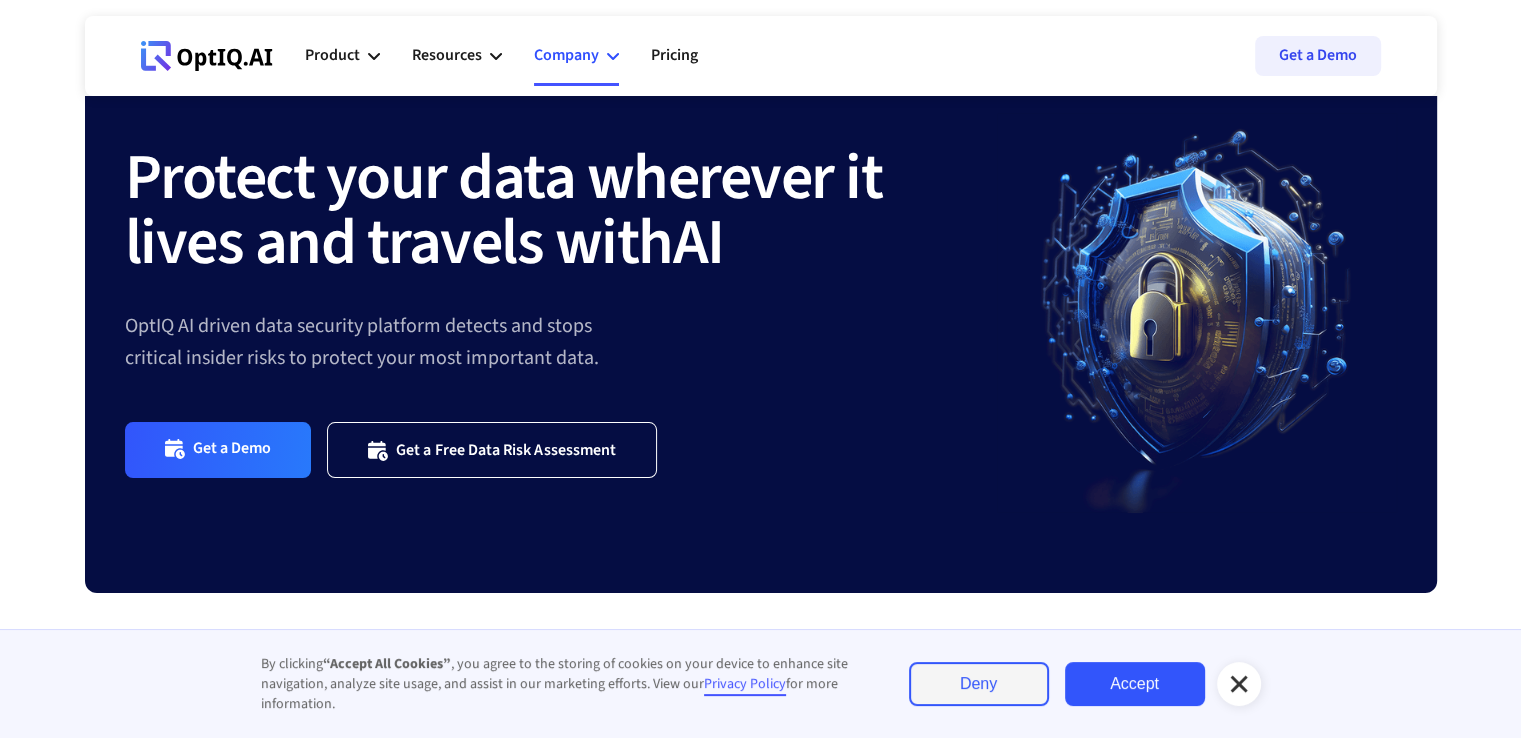 click on "Company" at bounding box center (566, 55) 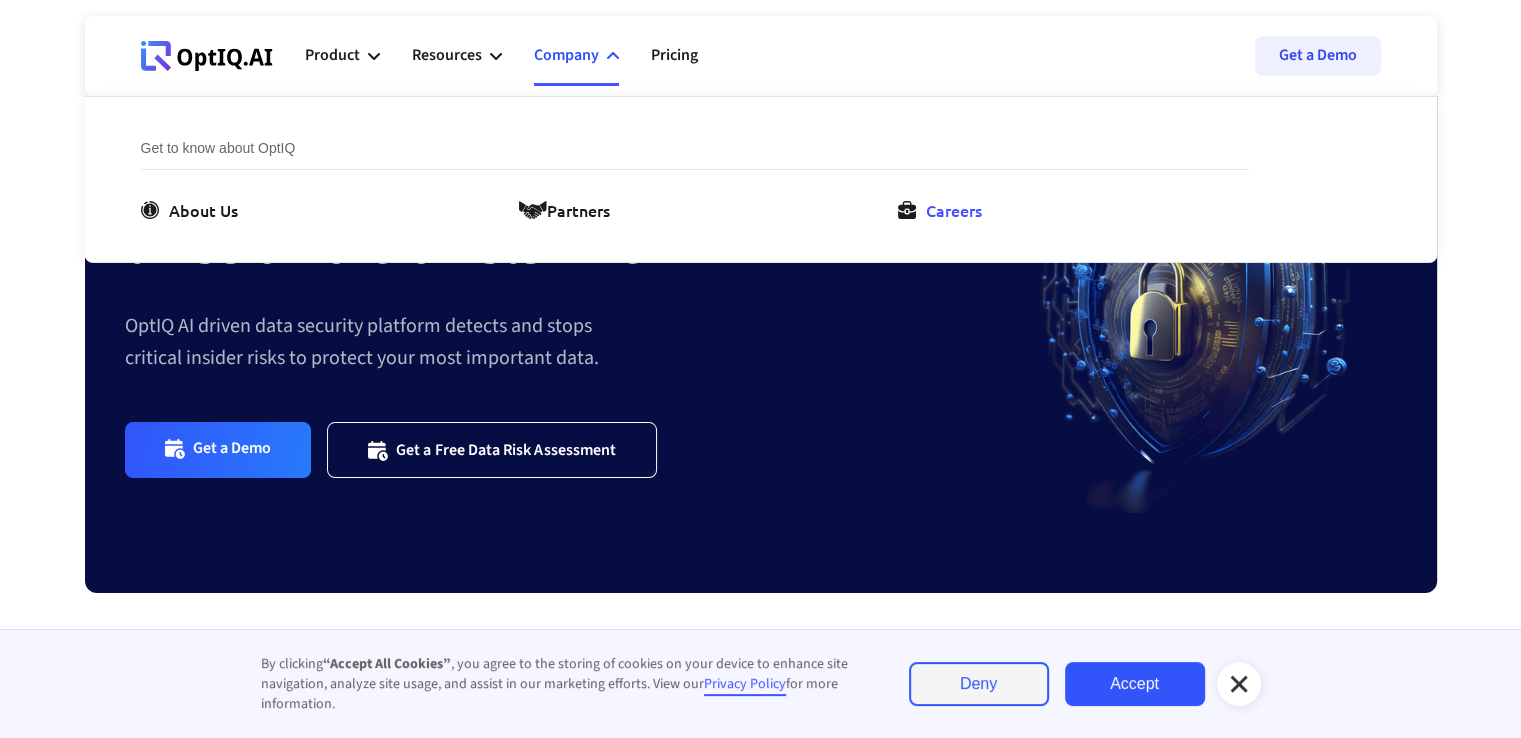 drag, startPoint x: 932, startPoint y: 223, endPoint x: 935, endPoint y: 212, distance: 11.401754 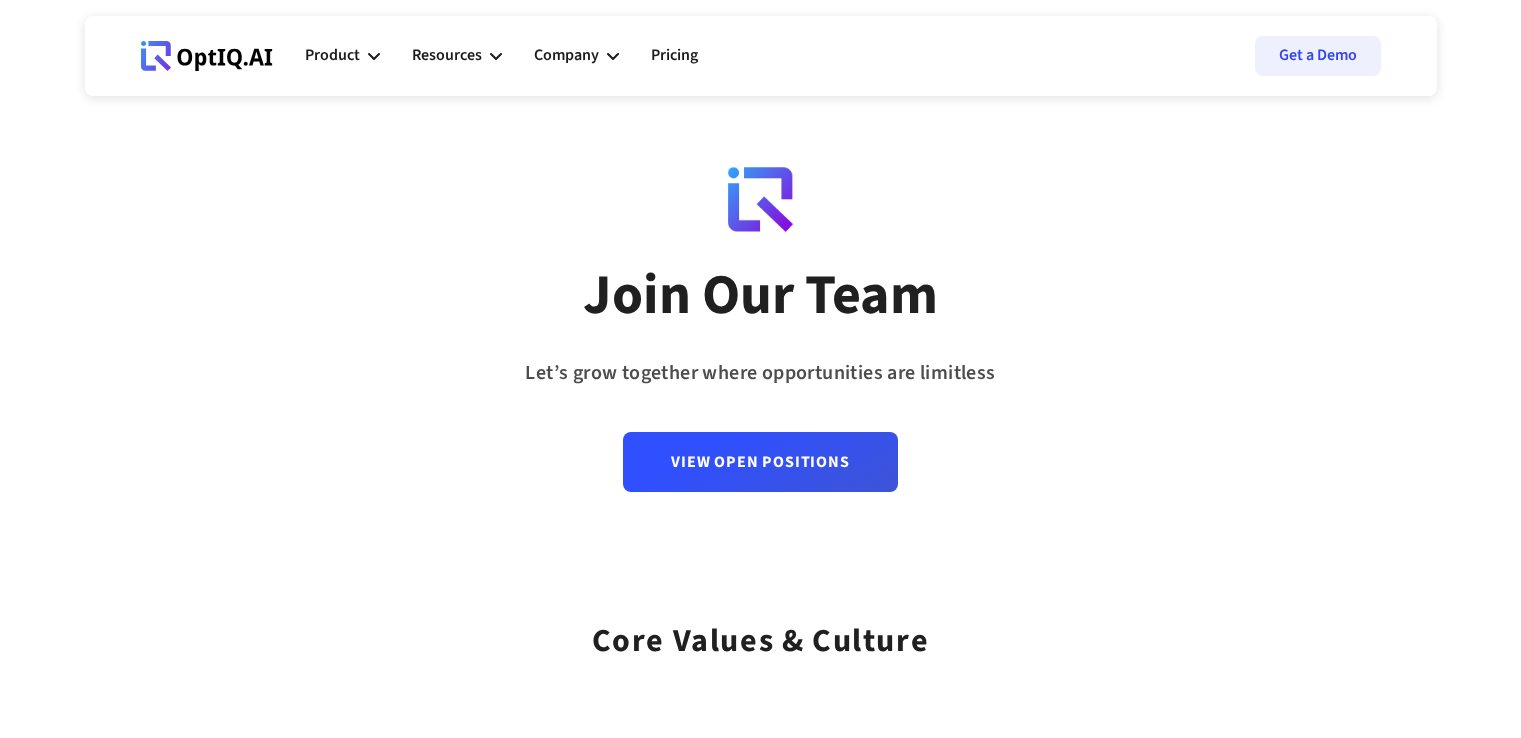 scroll, scrollTop: 0, scrollLeft: 0, axis: both 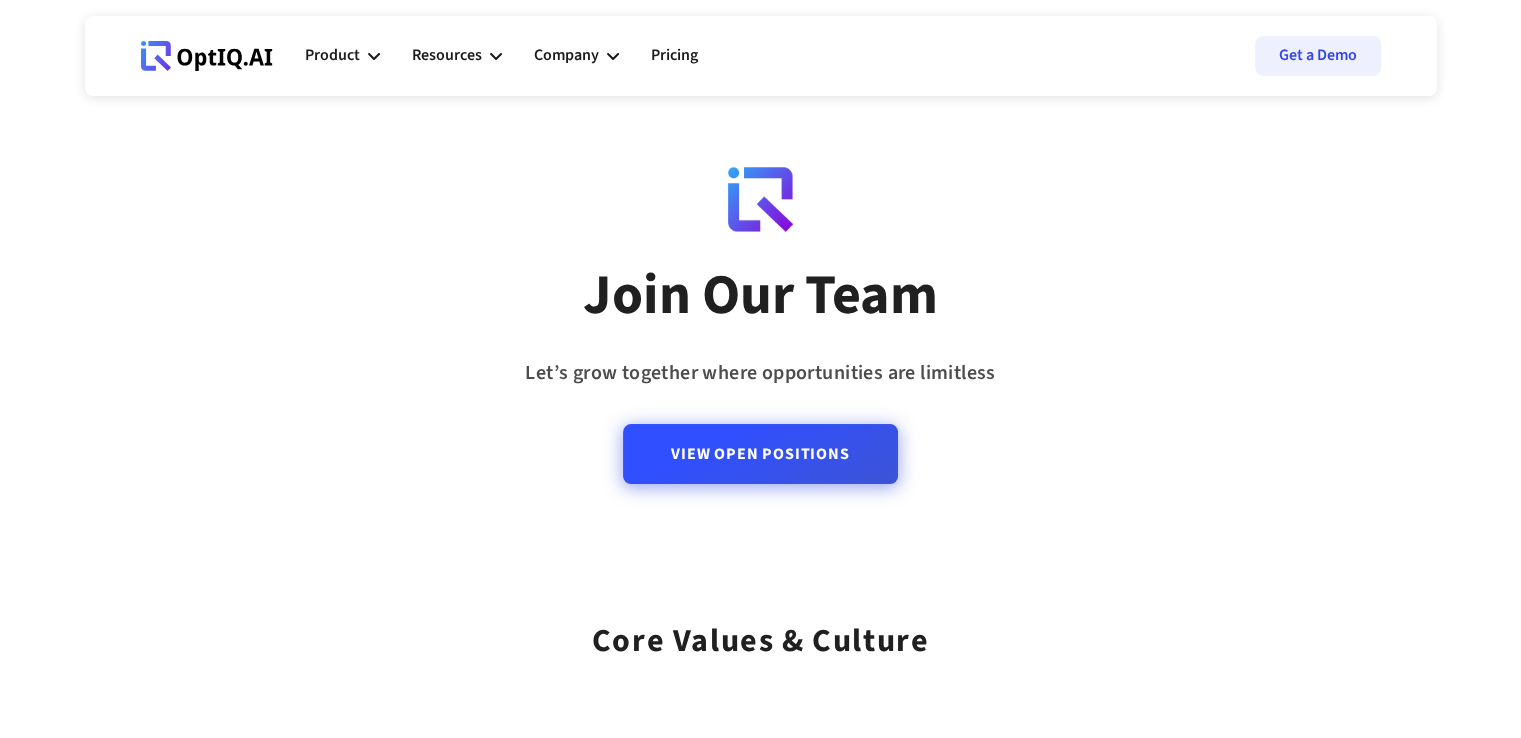 click on "View Open Positions" at bounding box center (760, 454) 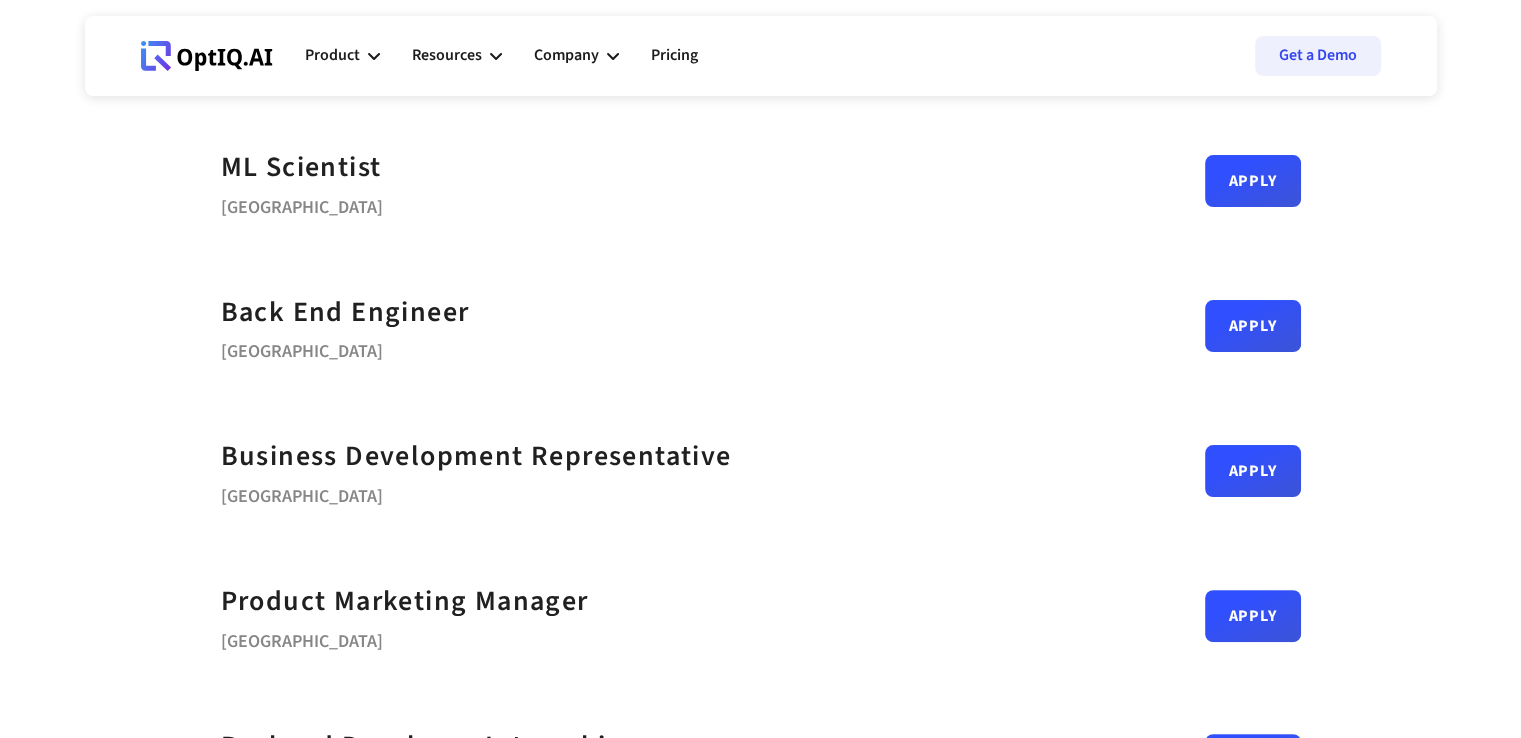 scroll, scrollTop: 408, scrollLeft: 0, axis: vertical 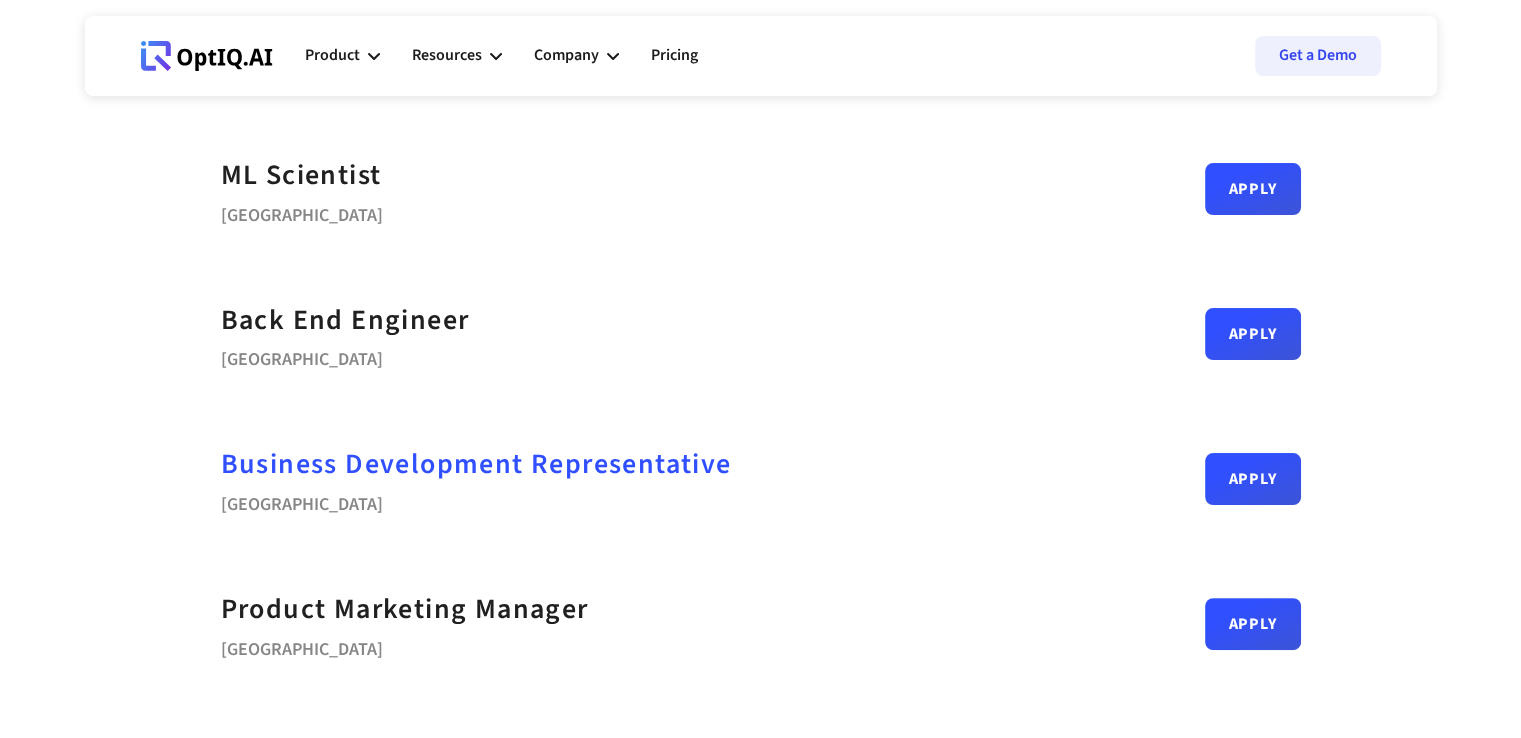 click on "Business Development Representative" at bounding box center (476, 464) 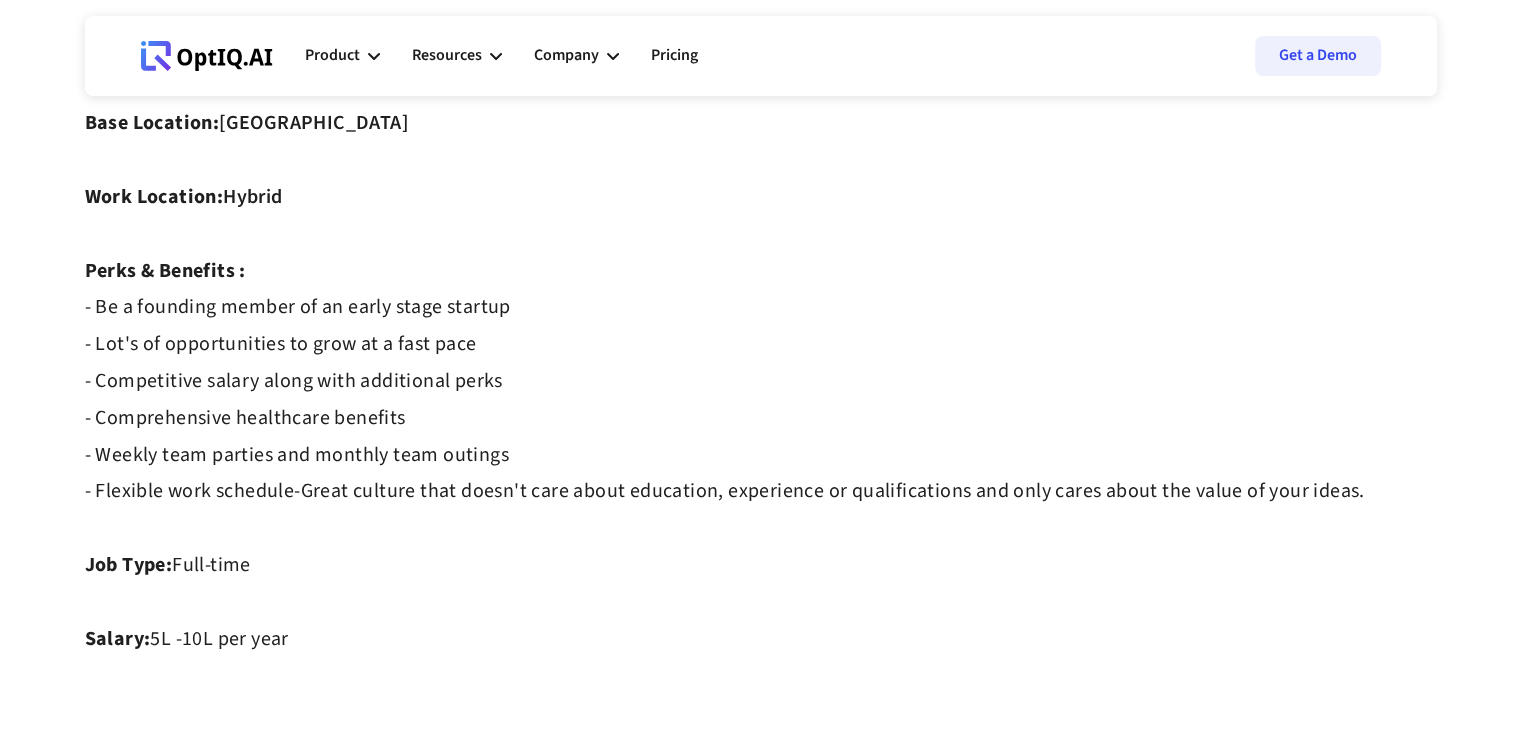 scroll, scrollTop: 1414, scrollLeft: 0, axis: vertical 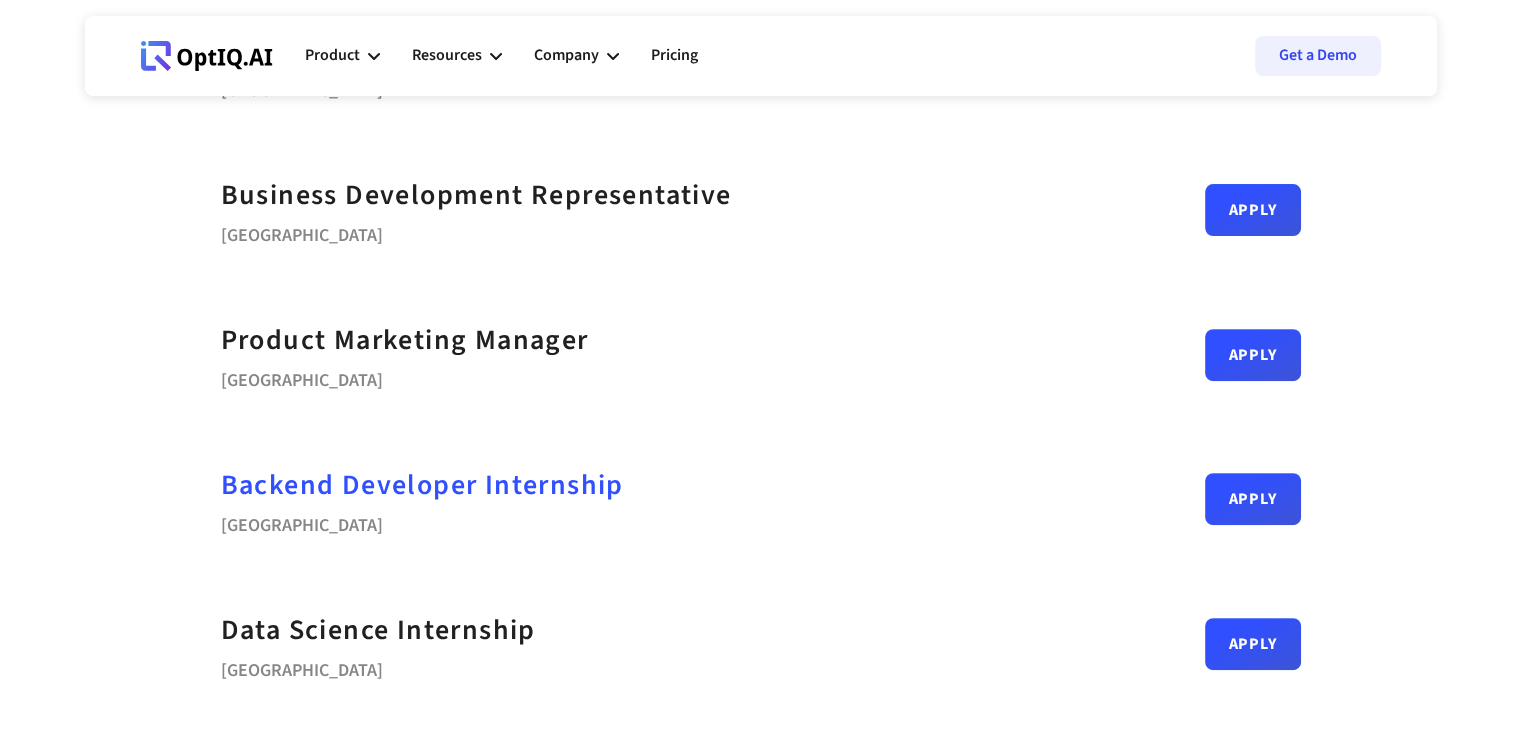 click on "Backend Developer Internship" at bounding box center [422, 485] 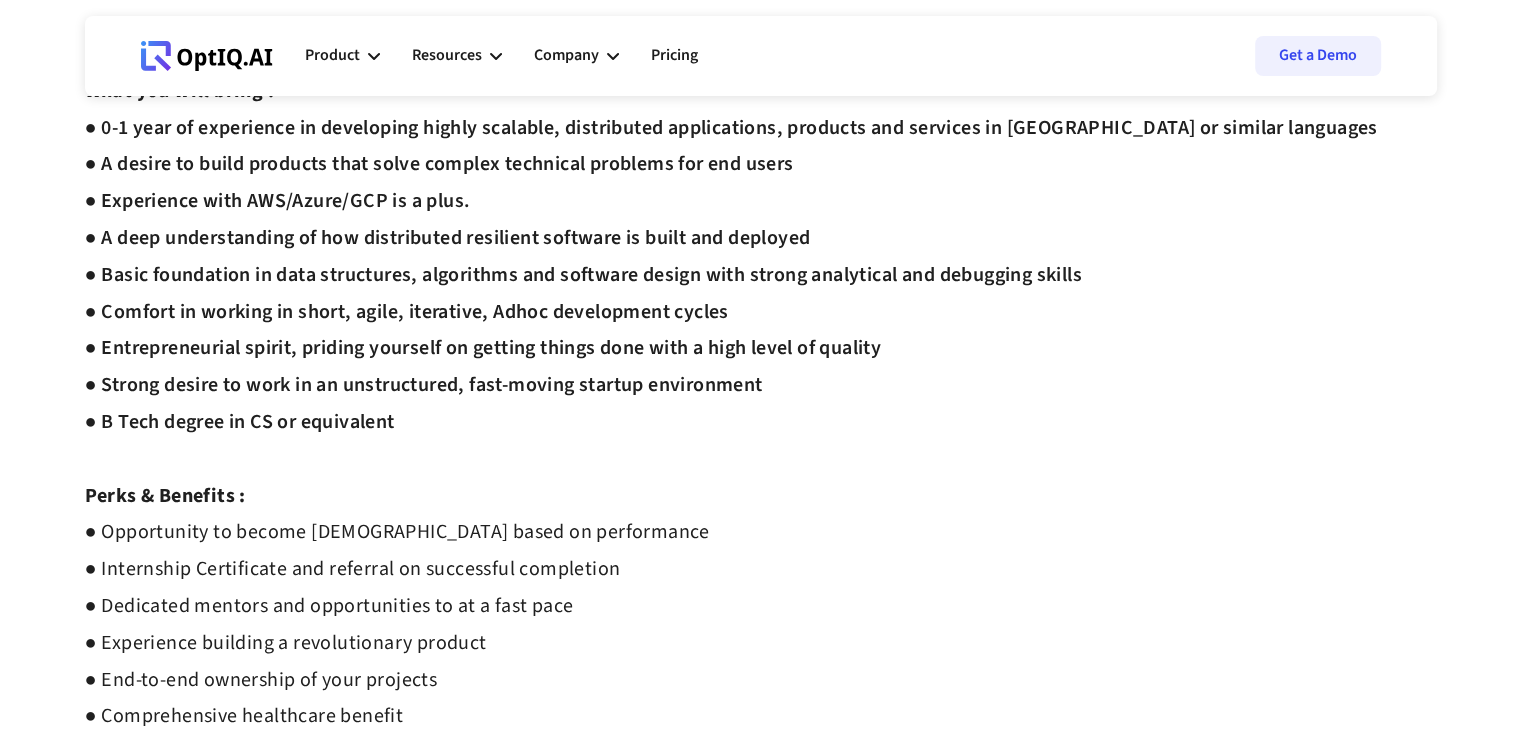 scroll, scrollTop: 714, scrollLeft: 0, axis: vertical 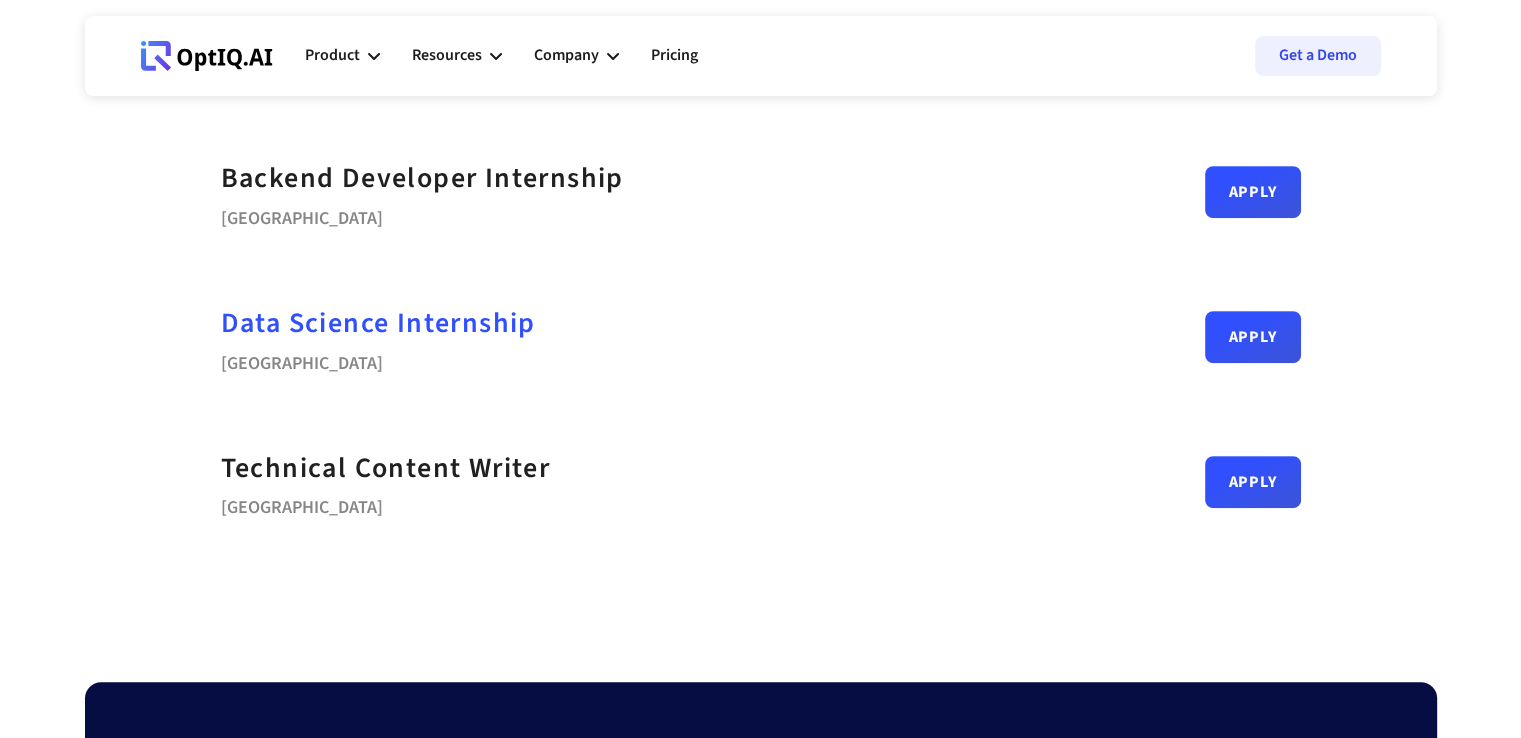 click on "Data Science Internship" at bounding box center (378, 323) 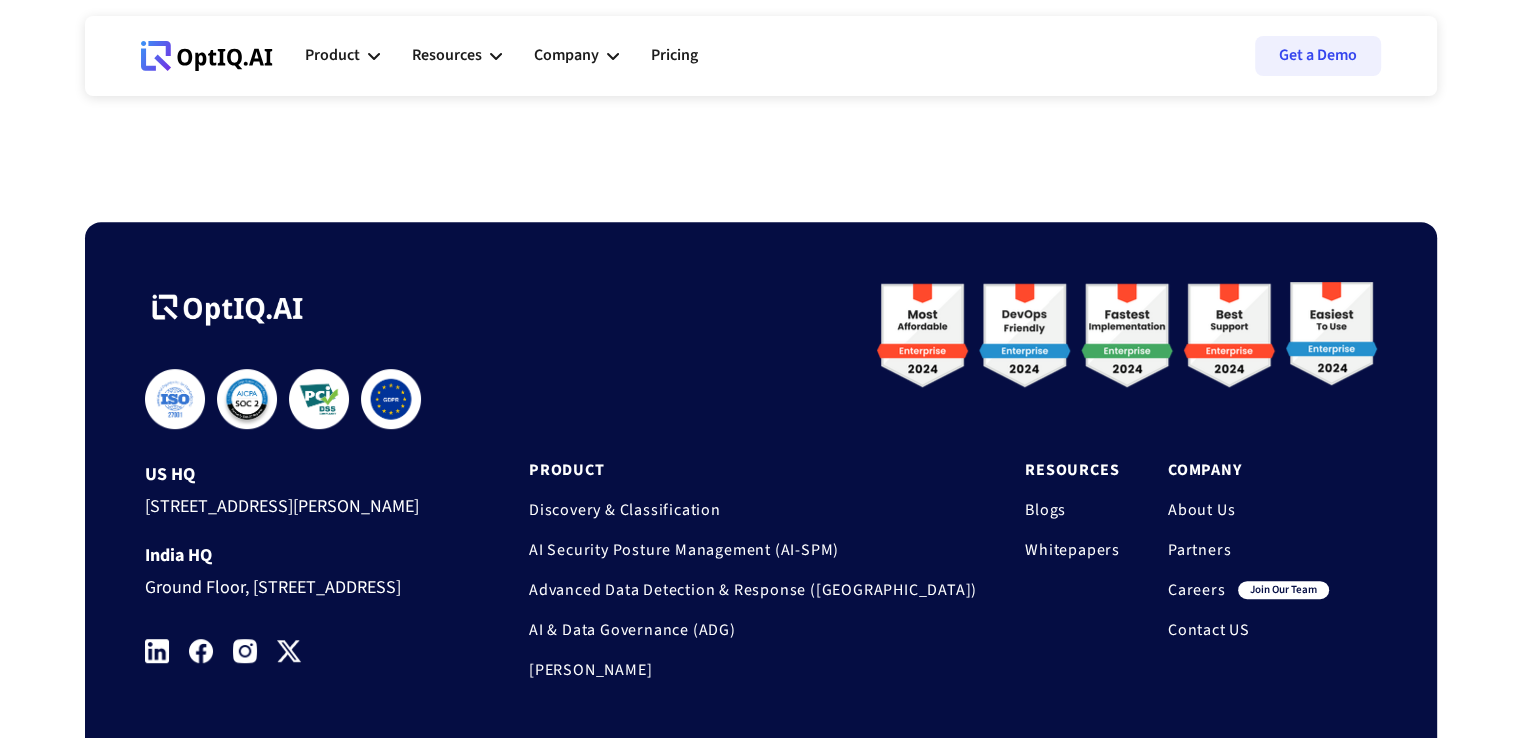 scroll, scrollTop: 0, scrollLeft: 0, axis: both 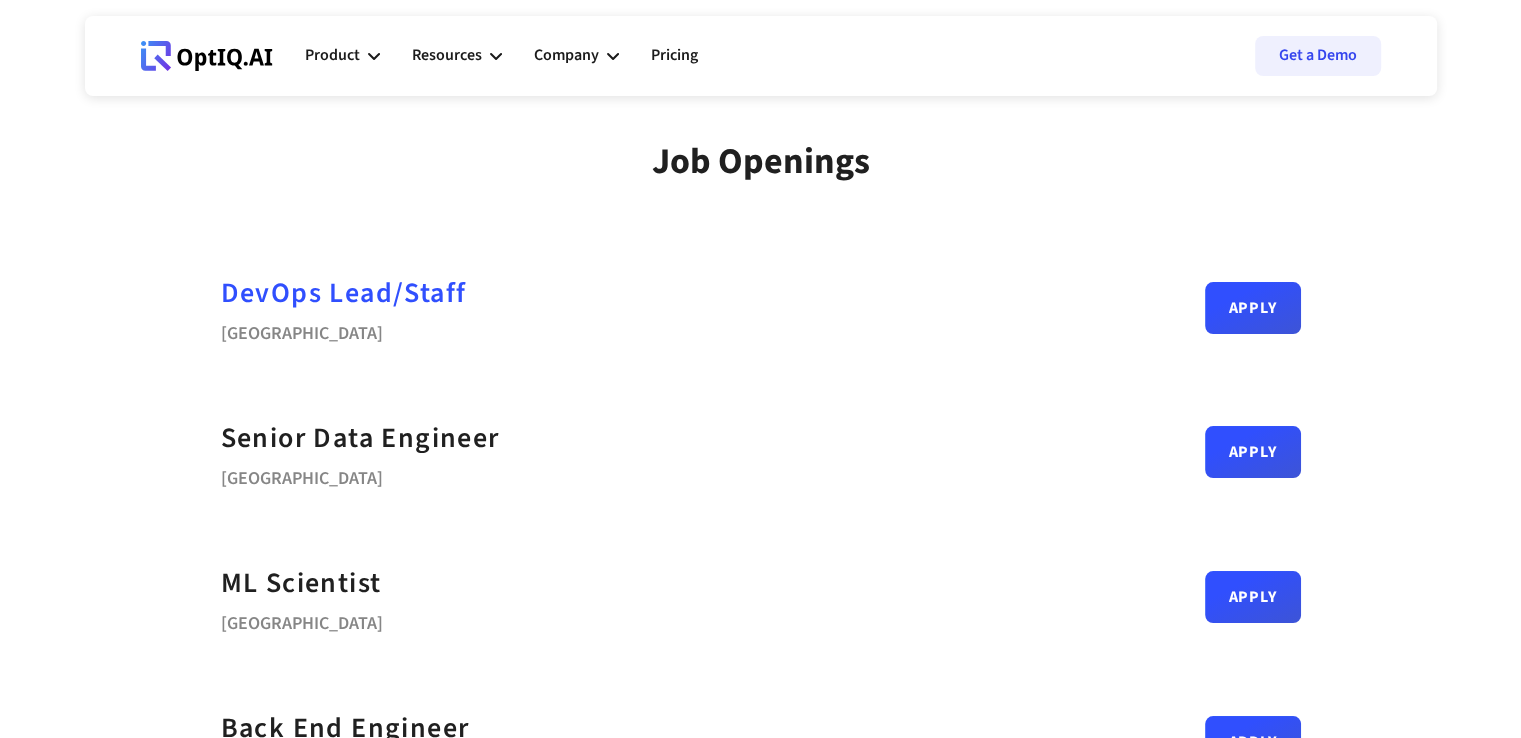 click on "DevOps Lead/Staff" at bounding box center (344, 293) 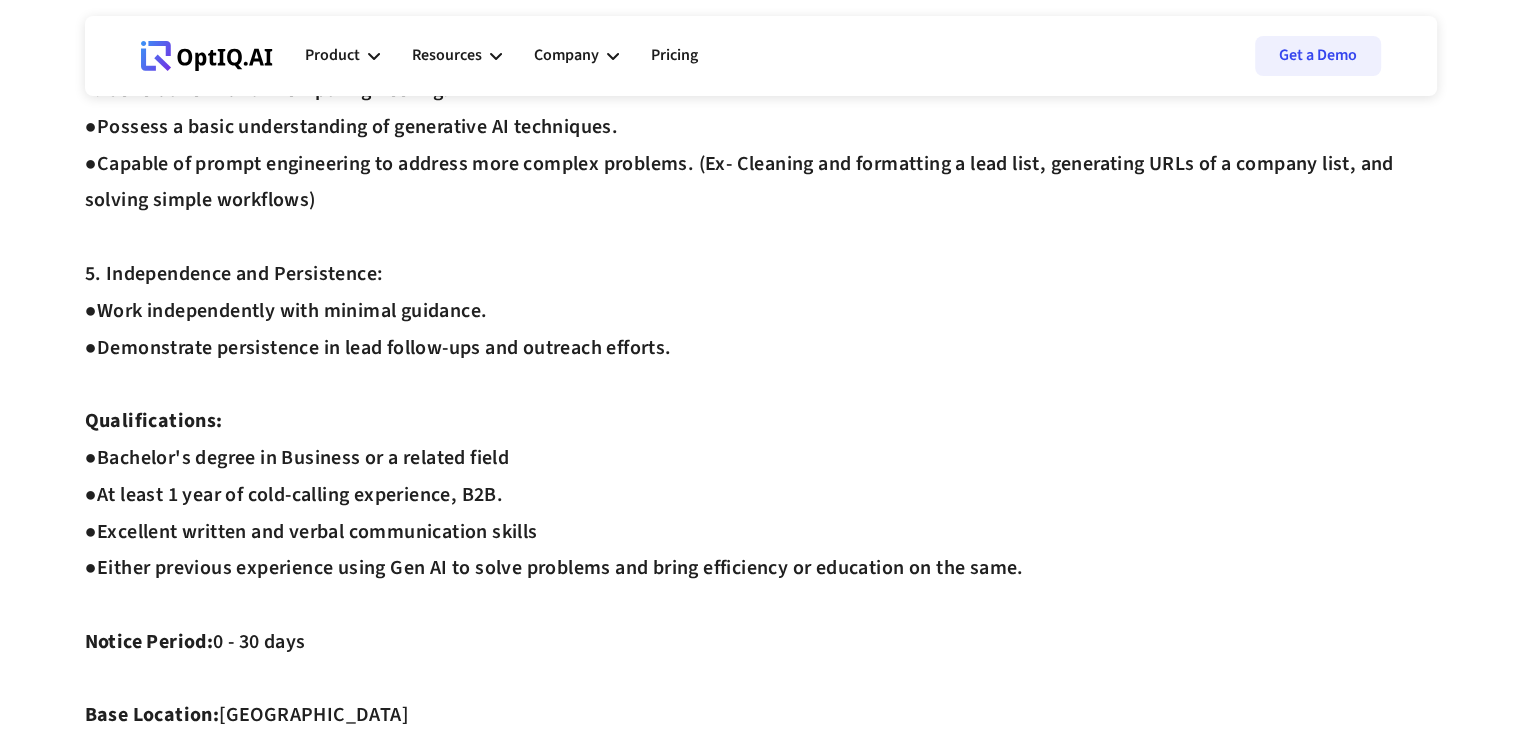 scroll, scrollTop: 0, scrollLeft: 0, axis: both 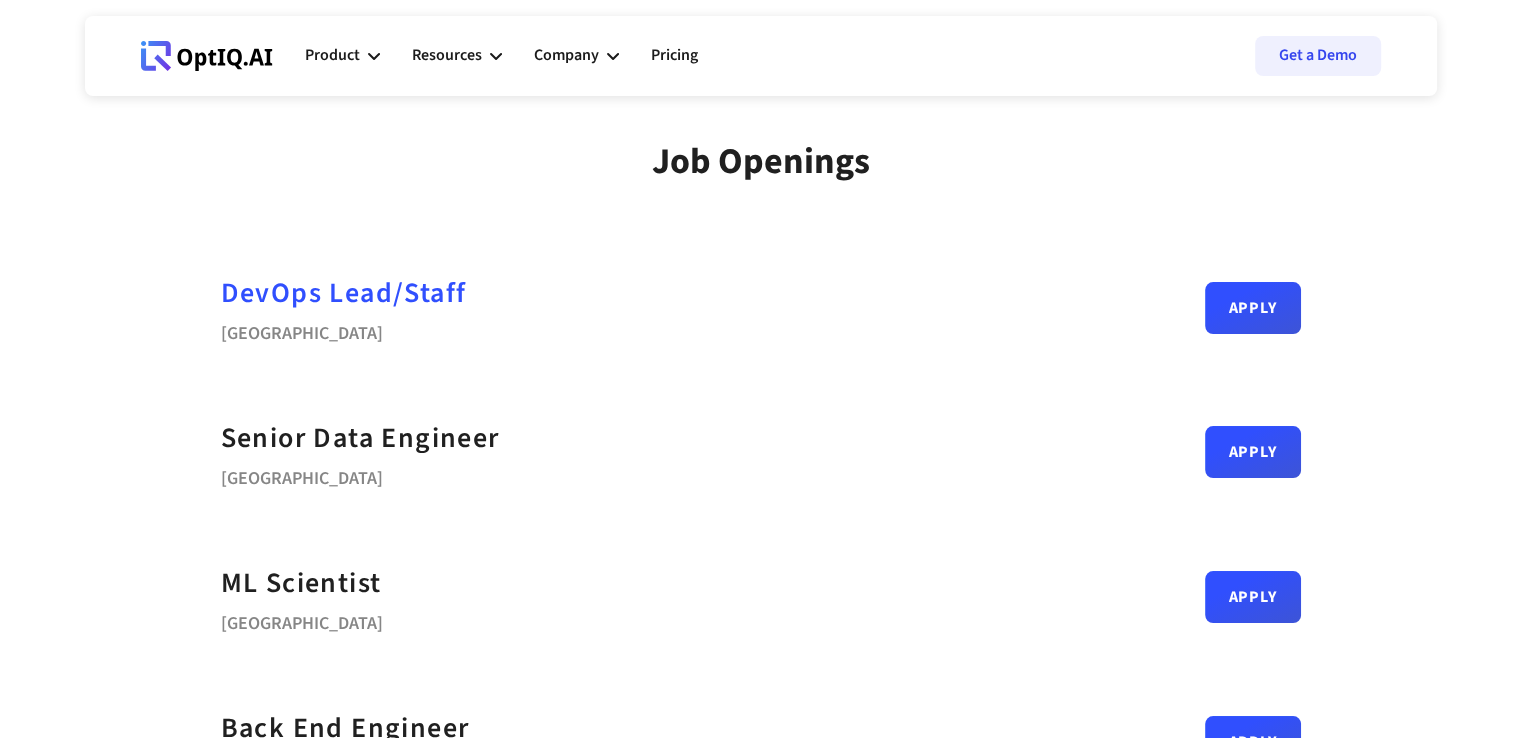 click on "DevOps Lead/Staff" at bounding box center [344, 293] 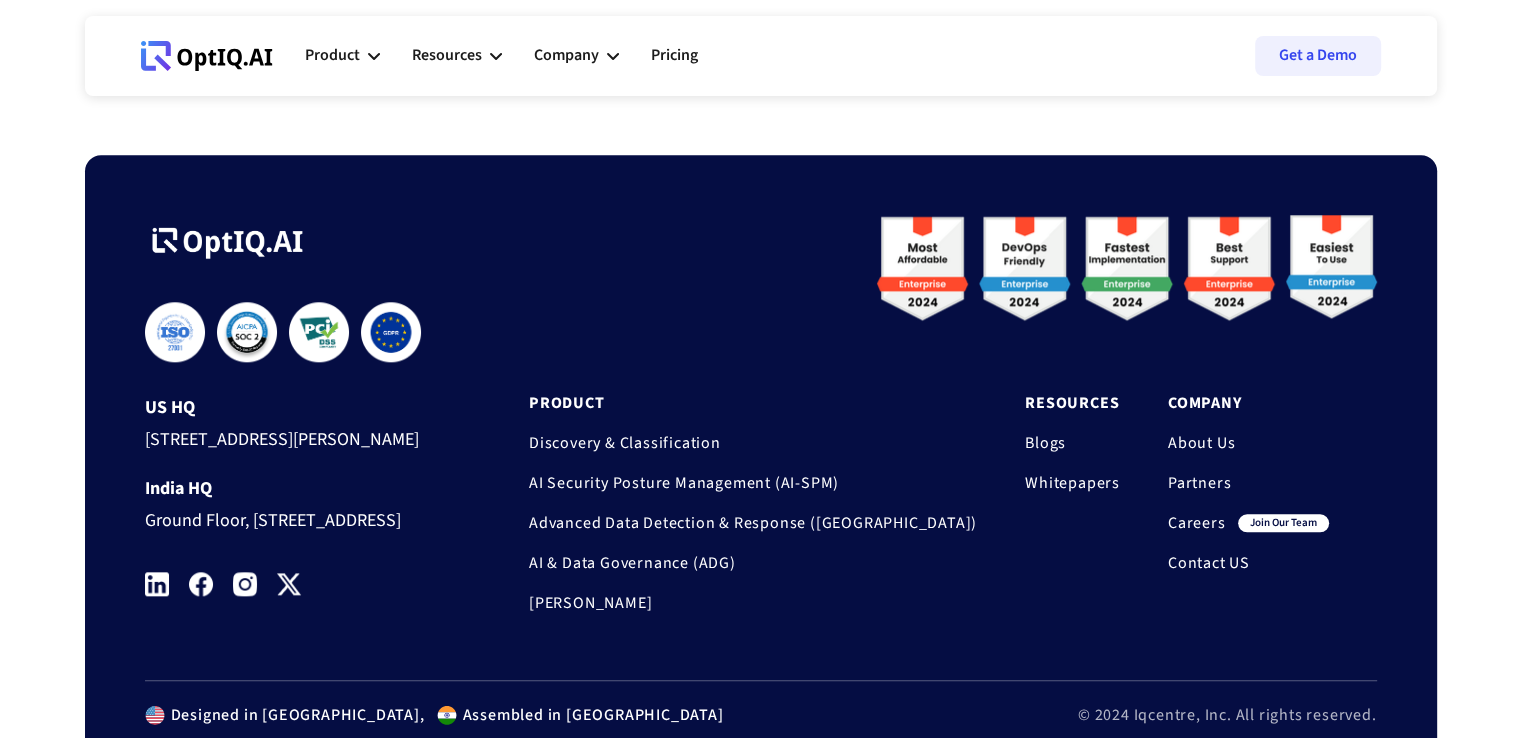 scroll, scrollTop: 2079, scrollLeft: 0, axis: vertical 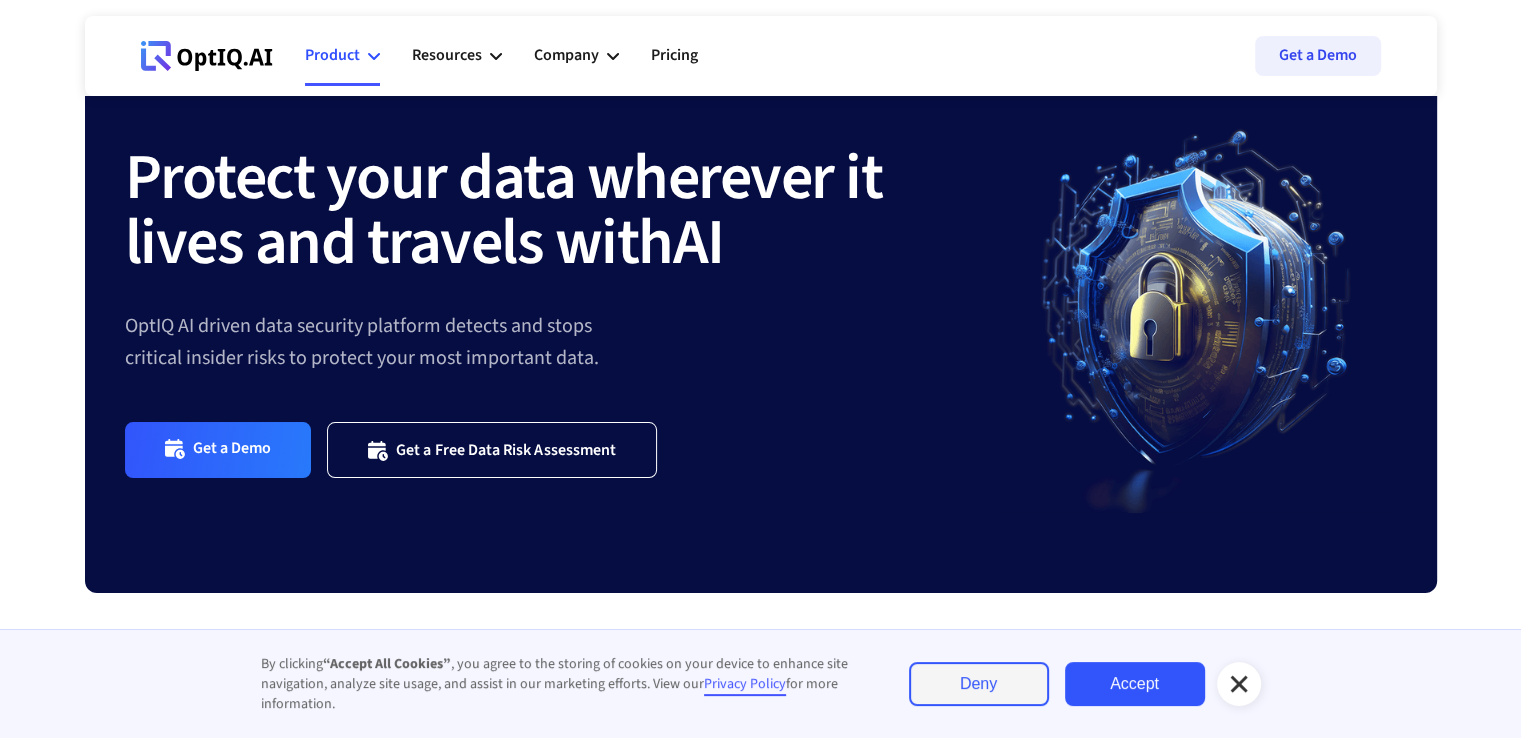 click on "Product" at bounding box center [342, 56] 